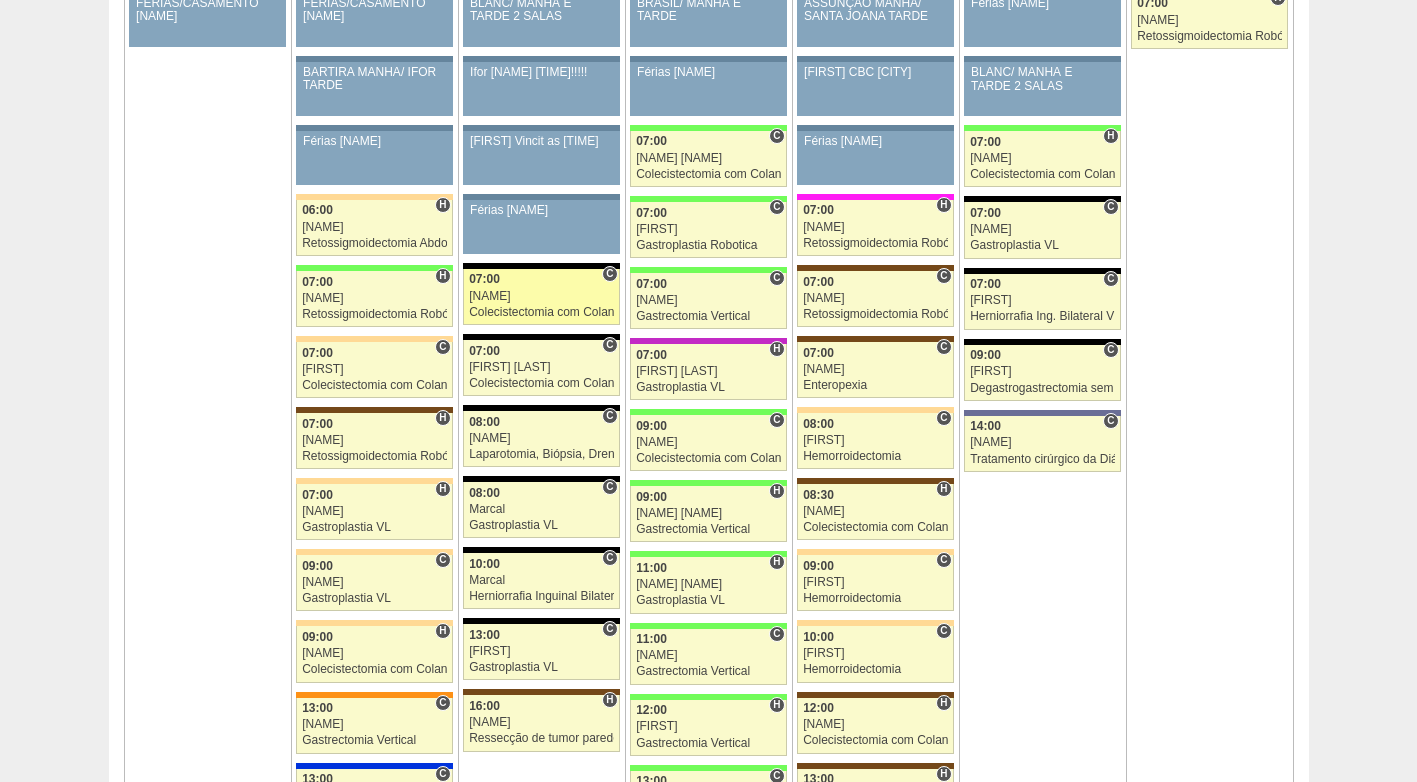 scroll, scrollTop: 1000, scrollLeft: 0, axis: vertical 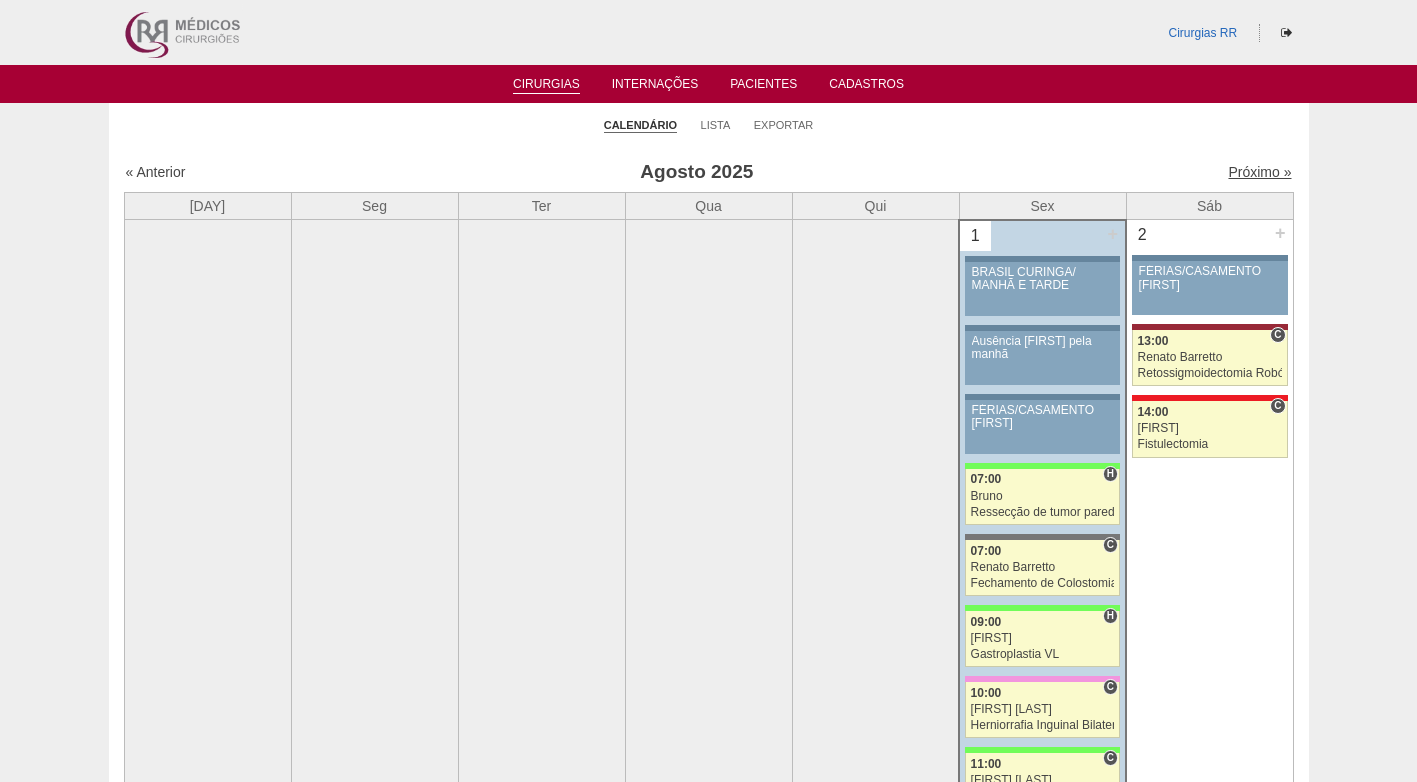 click on "Próximo »" at bounding box center [1259, 172] 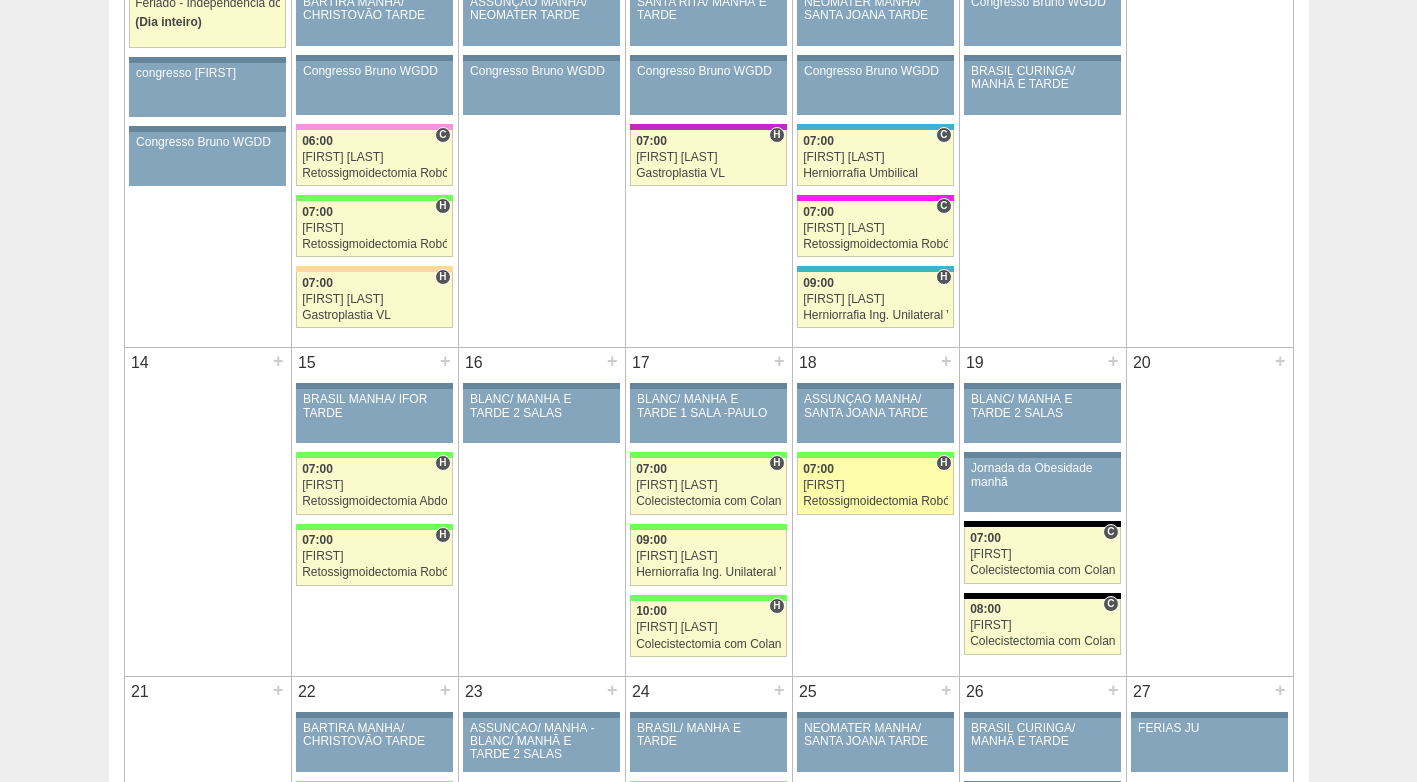 scroll, scrollTop: 700, scrollLeft: 0, axis: vertical 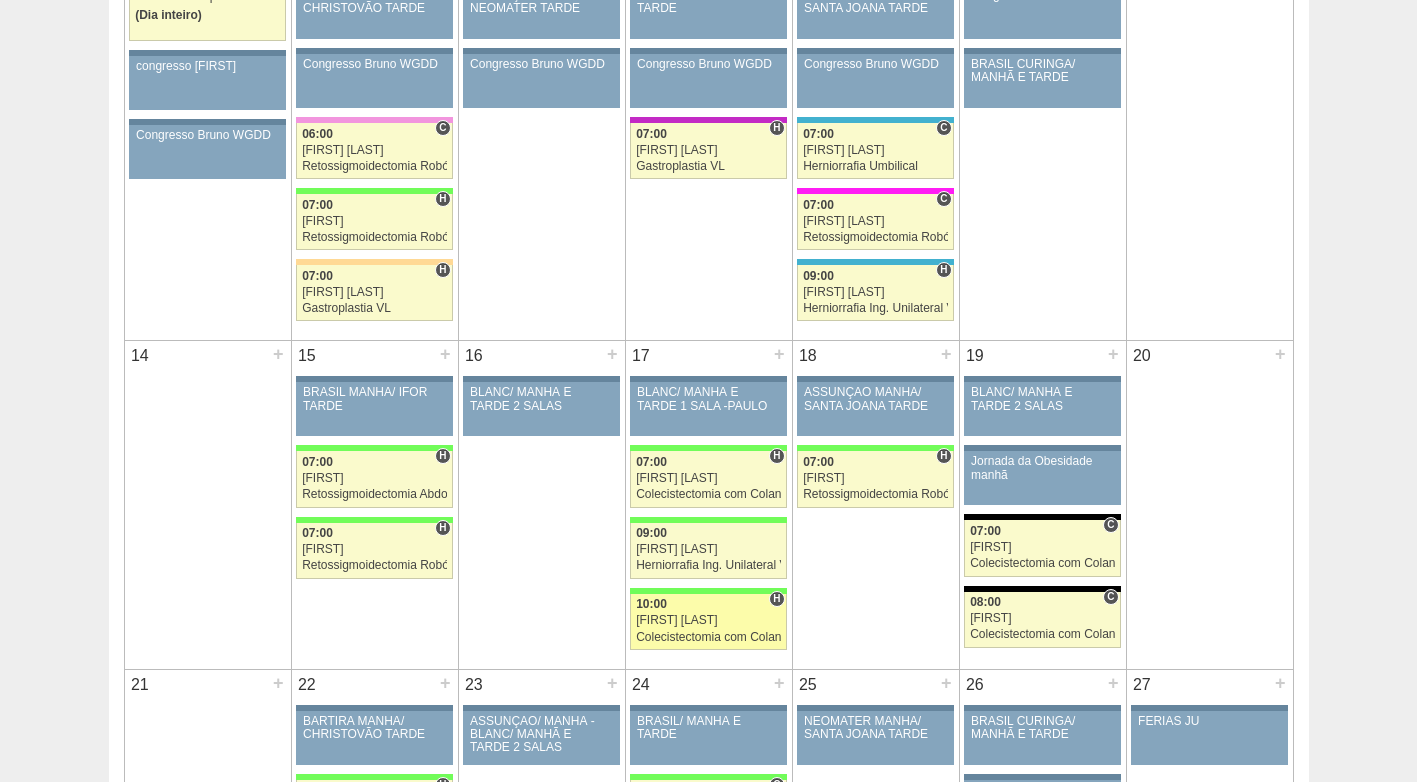 click on "[FIRST] [LAST]" at bounding box center [708, 620] 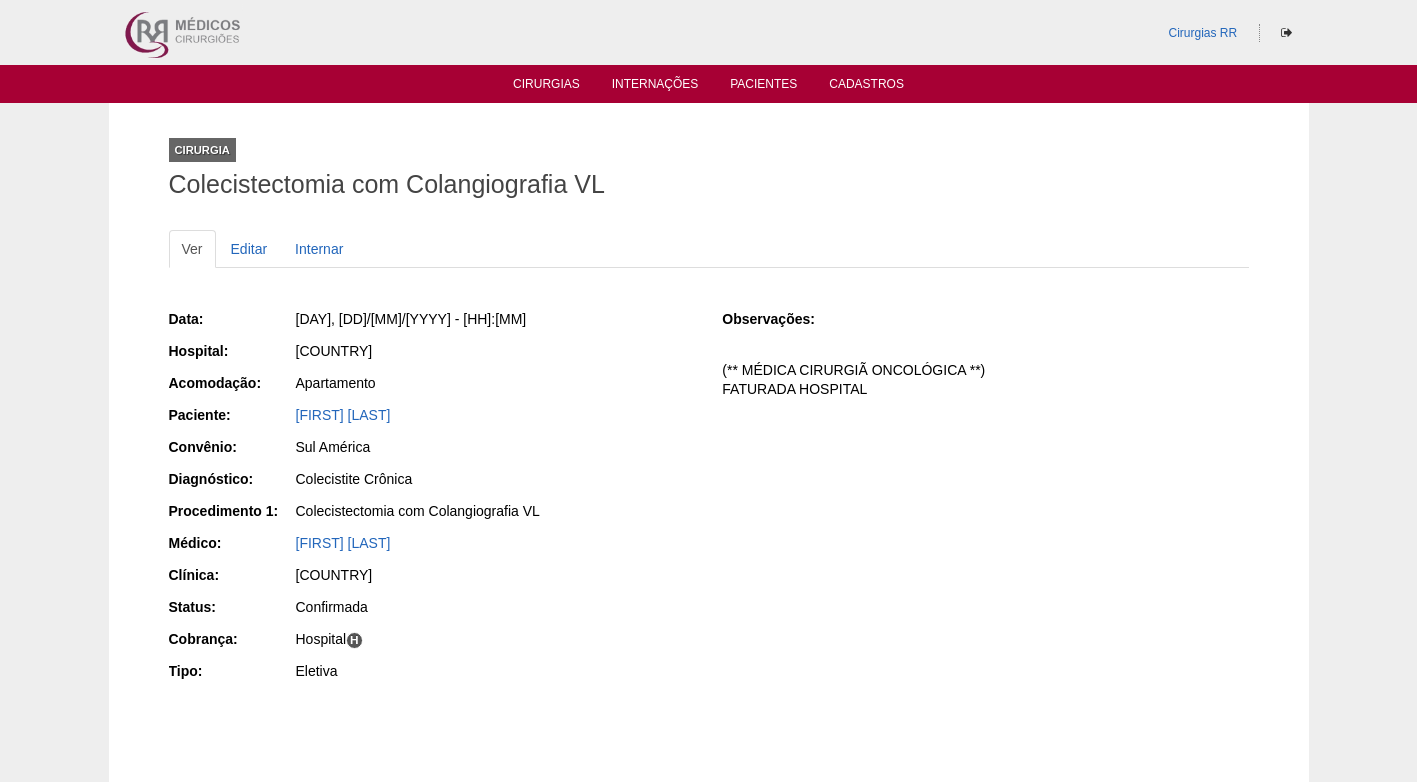 scroll, scrollTop: 0, scrollLeft: 0, axis: both 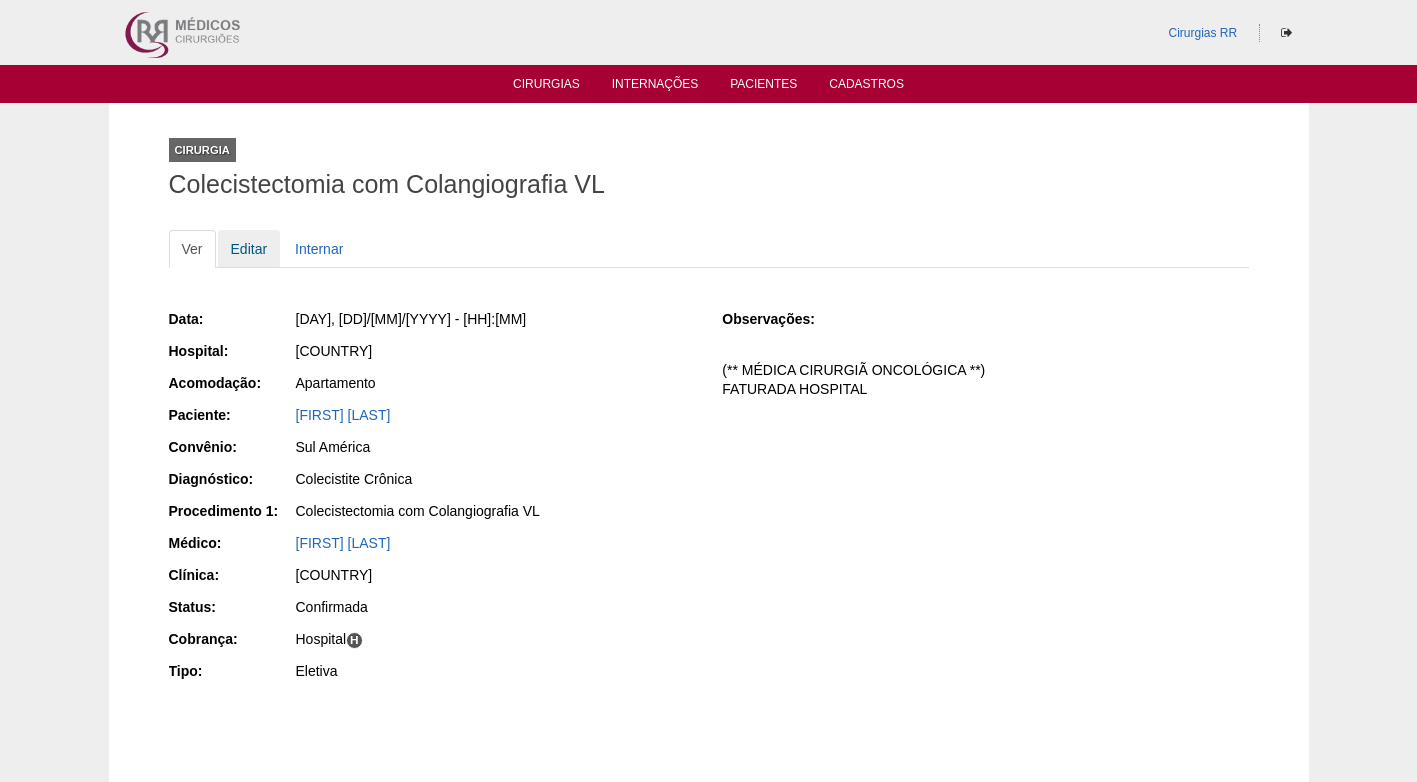 click on "Editar" at bounding box center (249, 249) 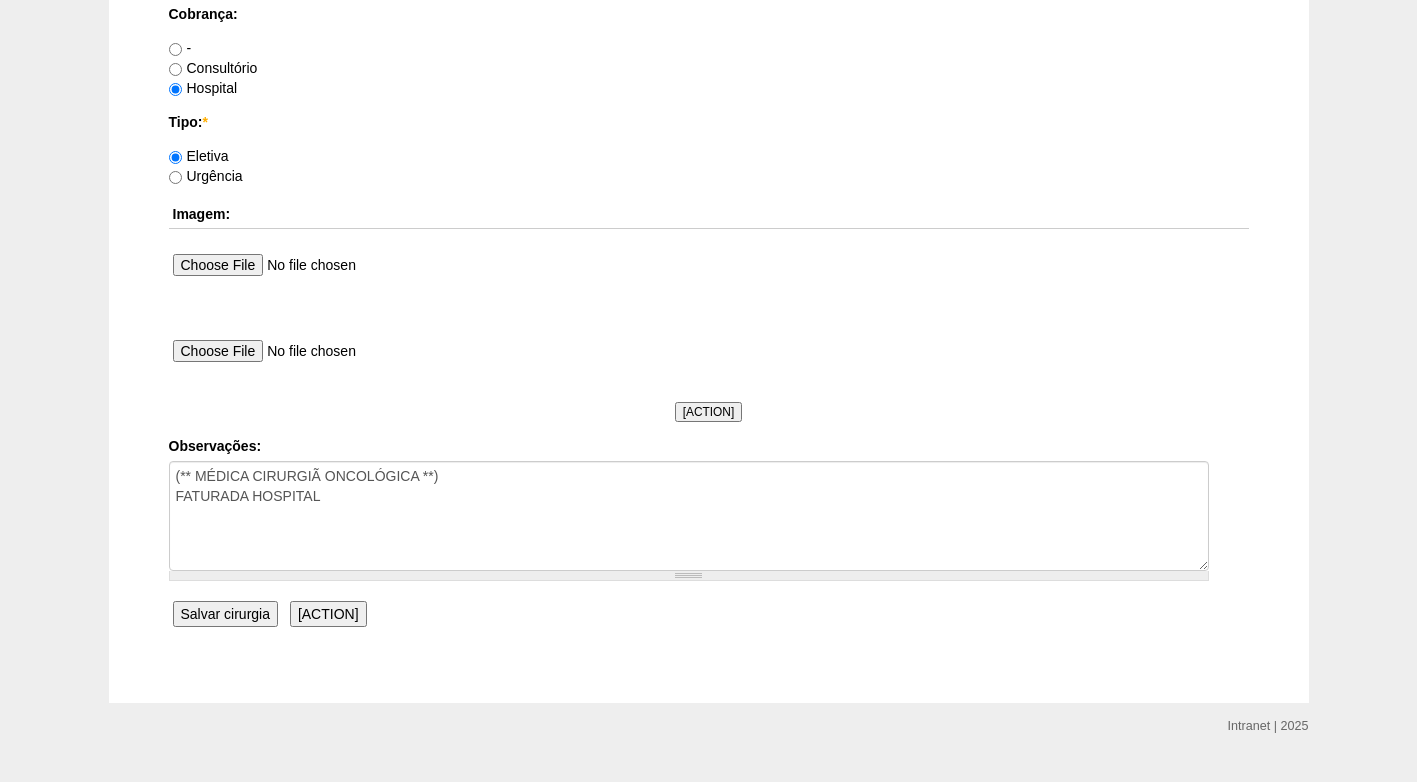 scroll, scrollTop: 1795, scrollLeft: 0, axis: vertical 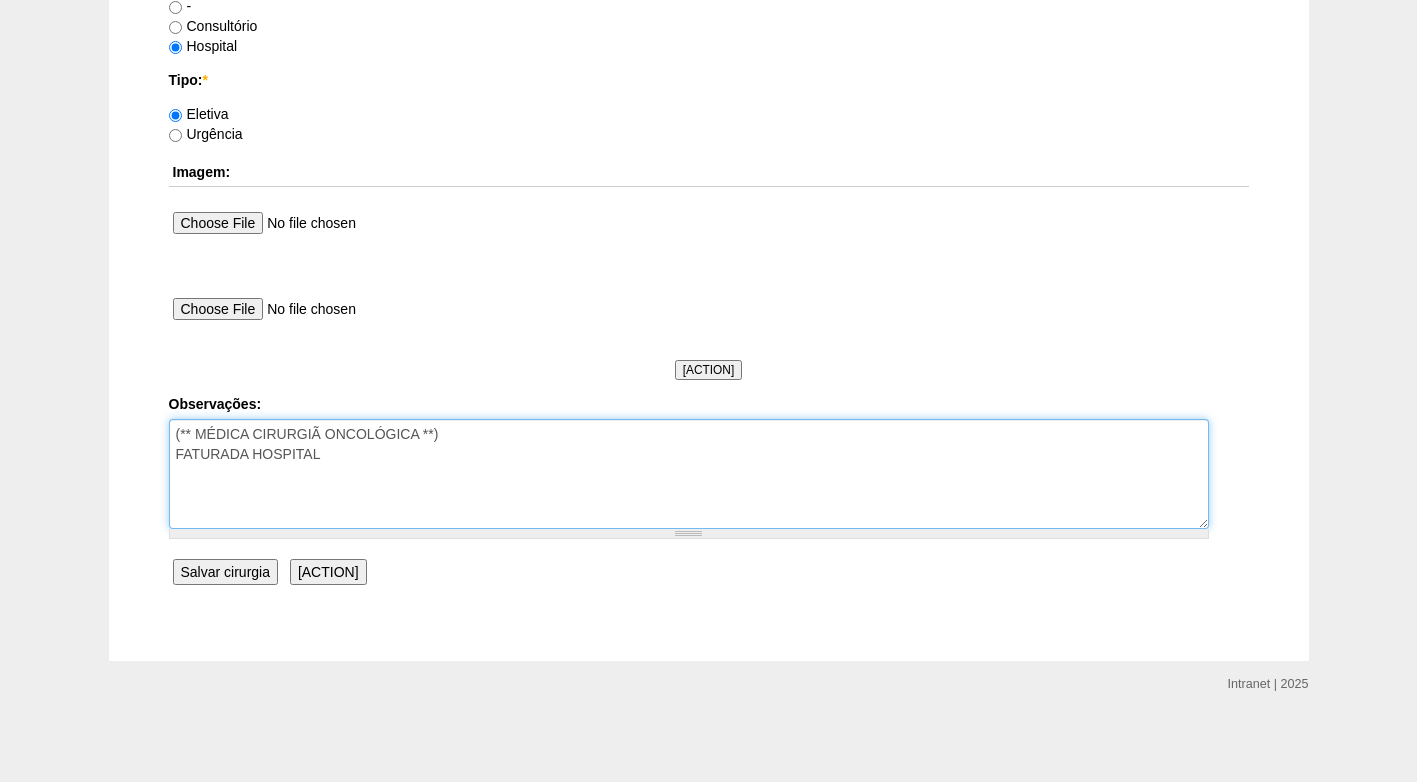 click on "(** MÉDICA CIRURGIÃ ONCOLÓGICA **)
FATURADA HOSPITAL" at bounding box center [689, 474] 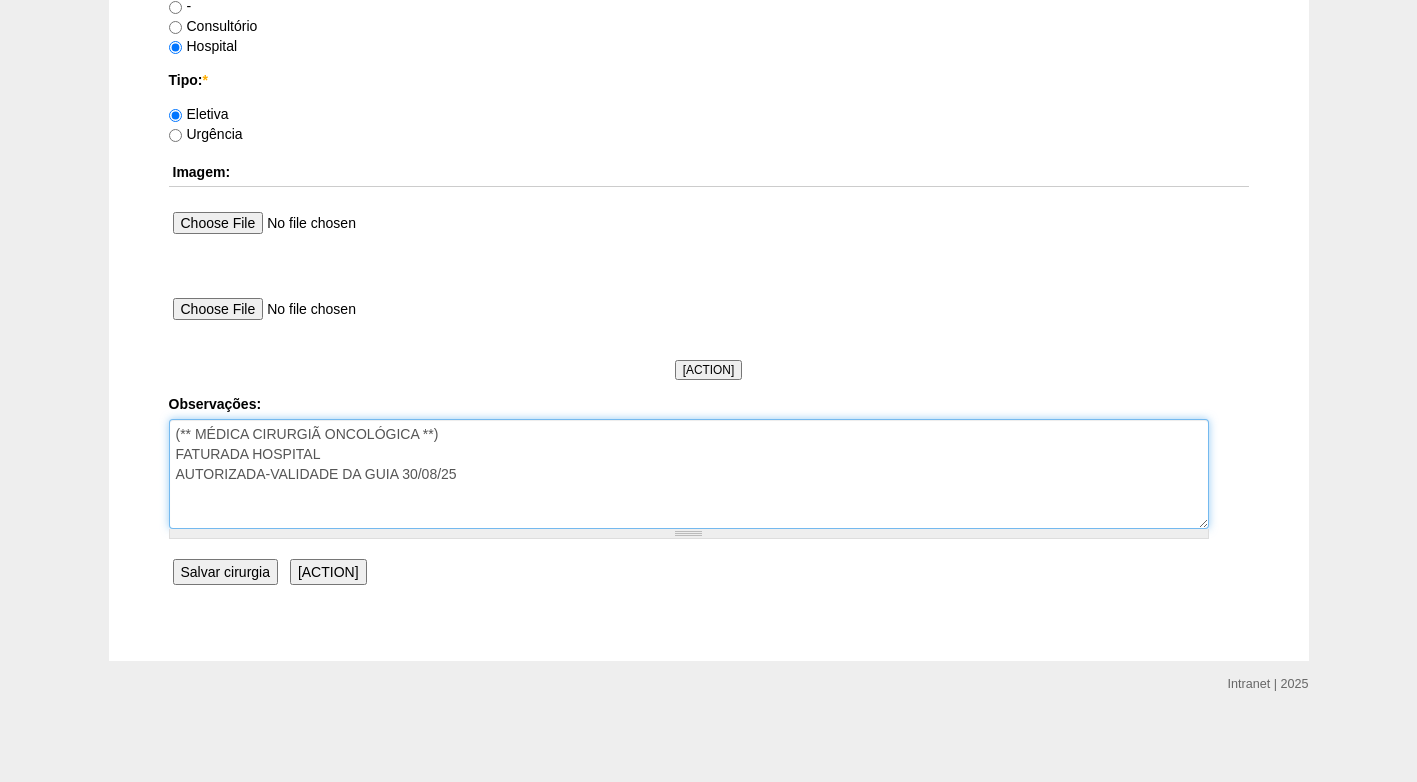 type on "(** MÉDICA CIRURGIÃ ONCOLÓGICA **)
FATURADA HOSPITAL
AUTORIZADA-VALIDADE DA GUIA 30/08/25" 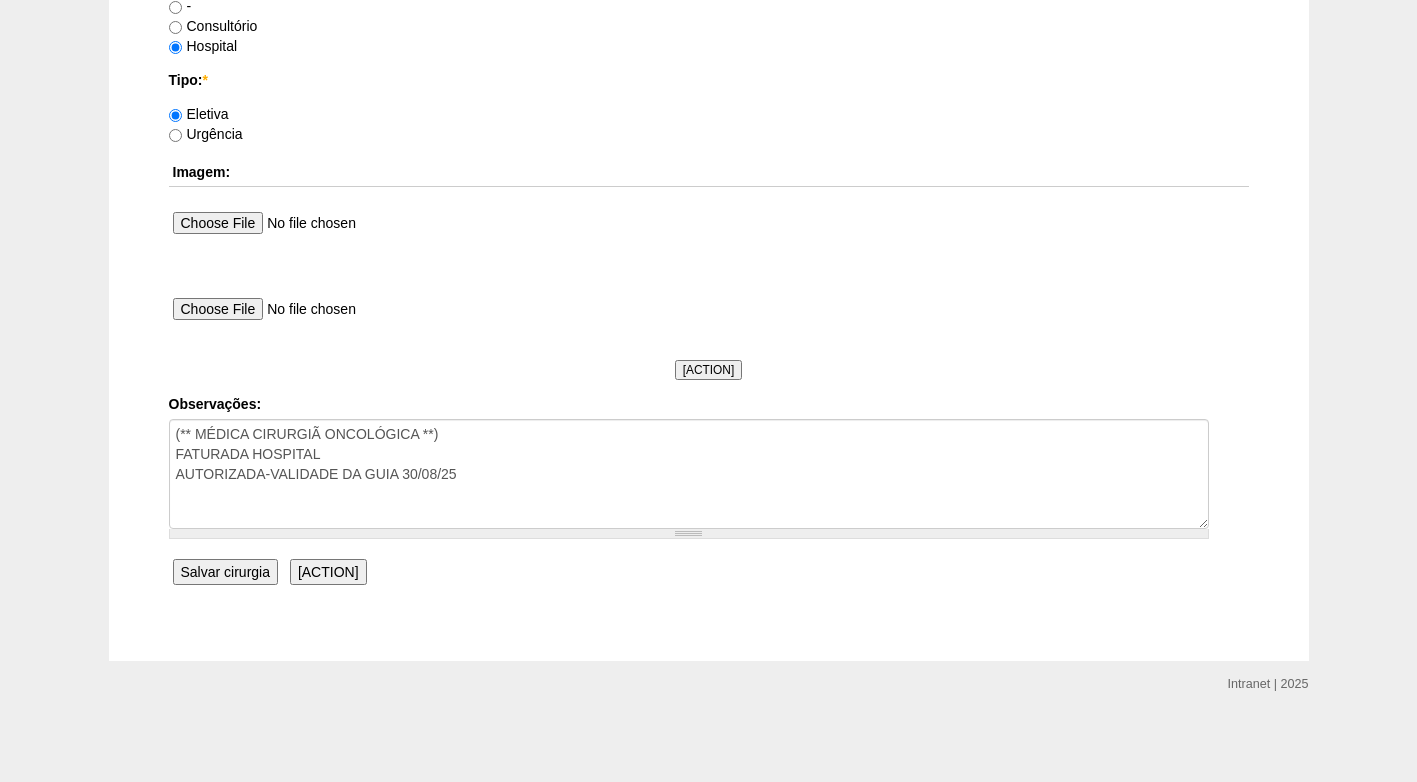 click on "Salvar cirurgia" at bounding box center [225, 572] 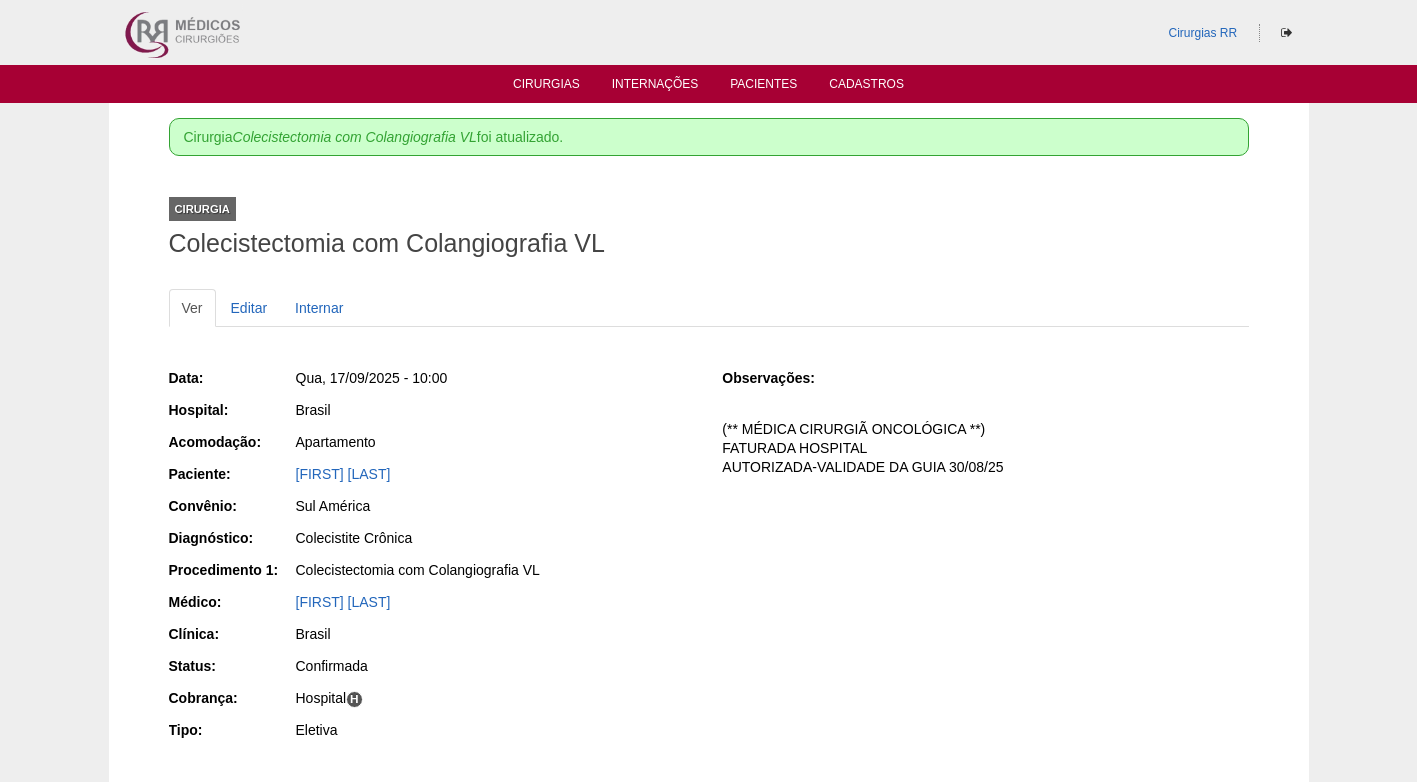 scroll, scrollTop: 0, scrollLeft: 0, axis: both 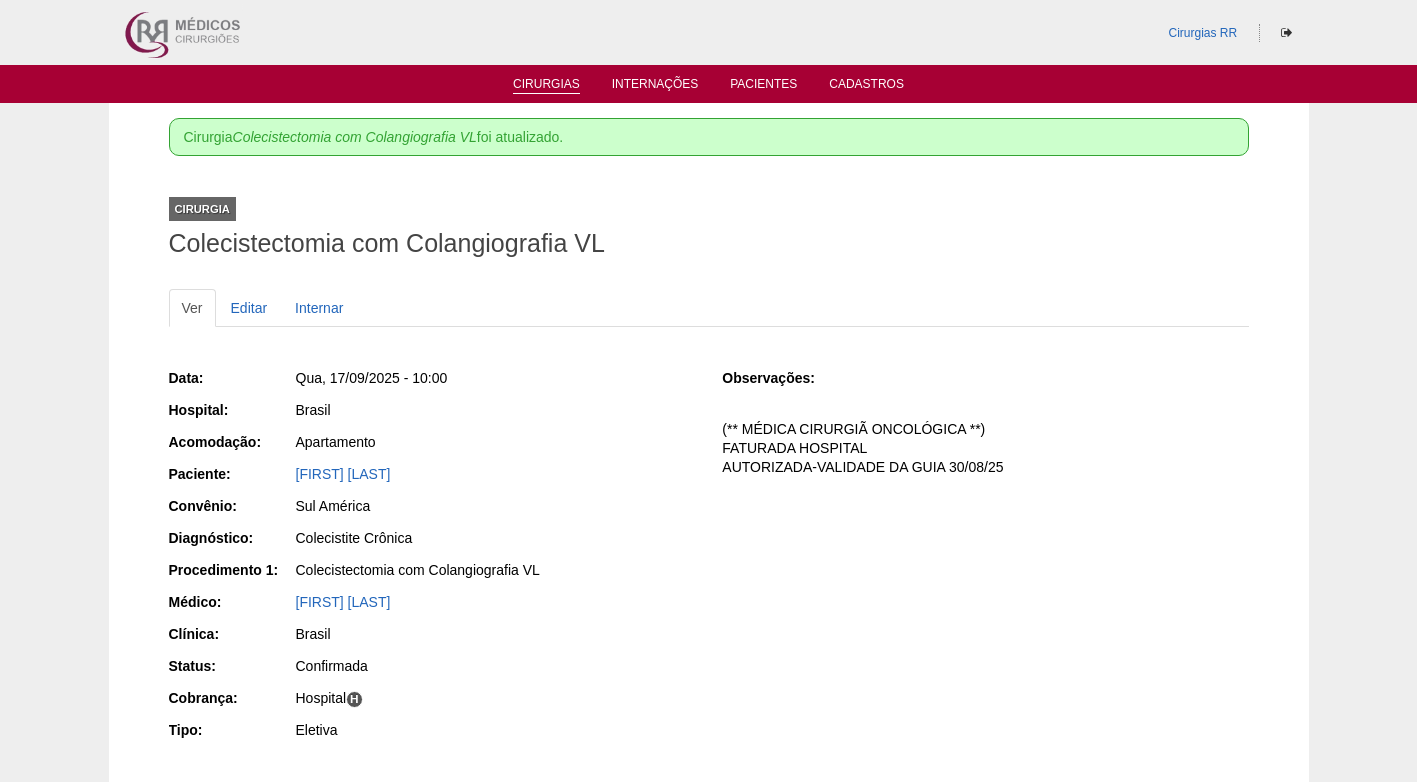 click on "Cirurgias" at bounding box center (546, 85) 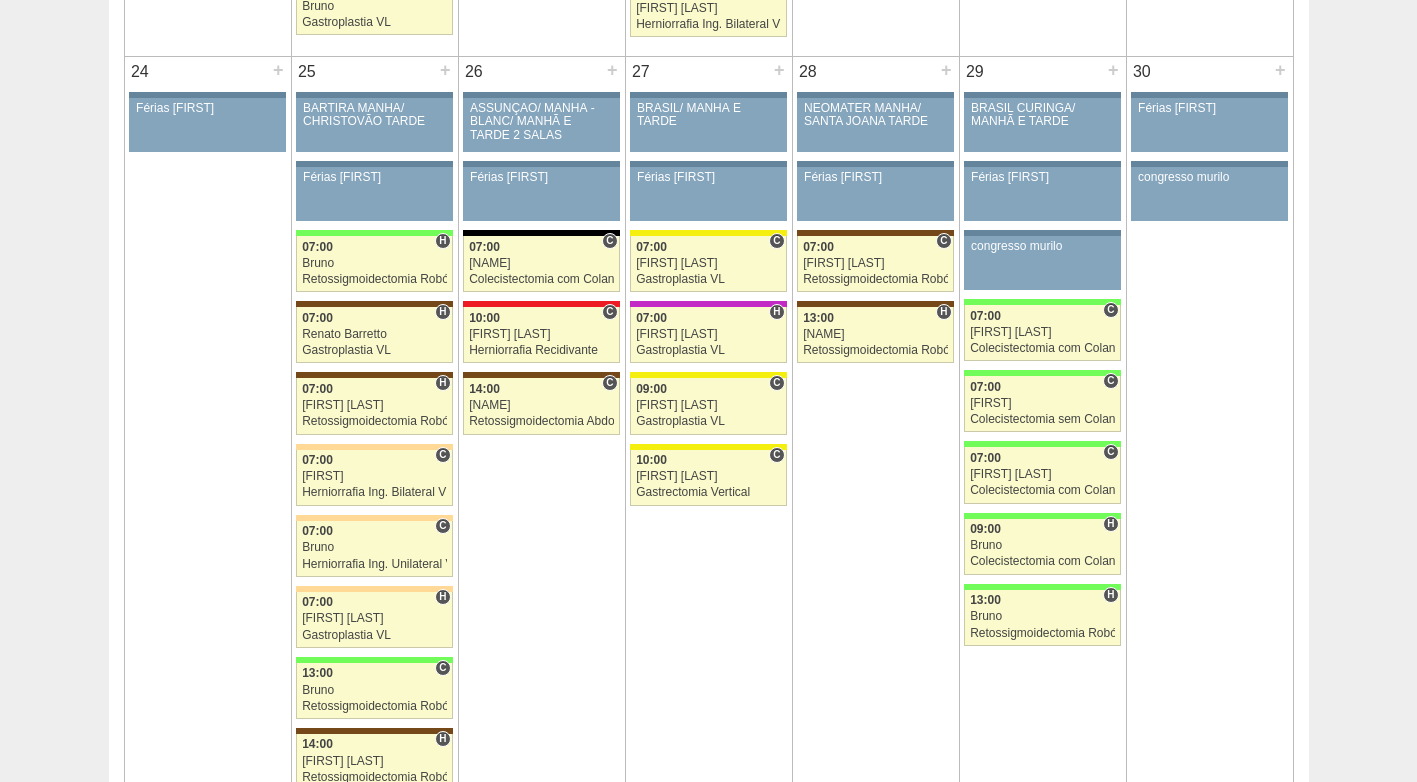 scroll, scrollTop: 3900, scrollLeft: 0, axis: vertical 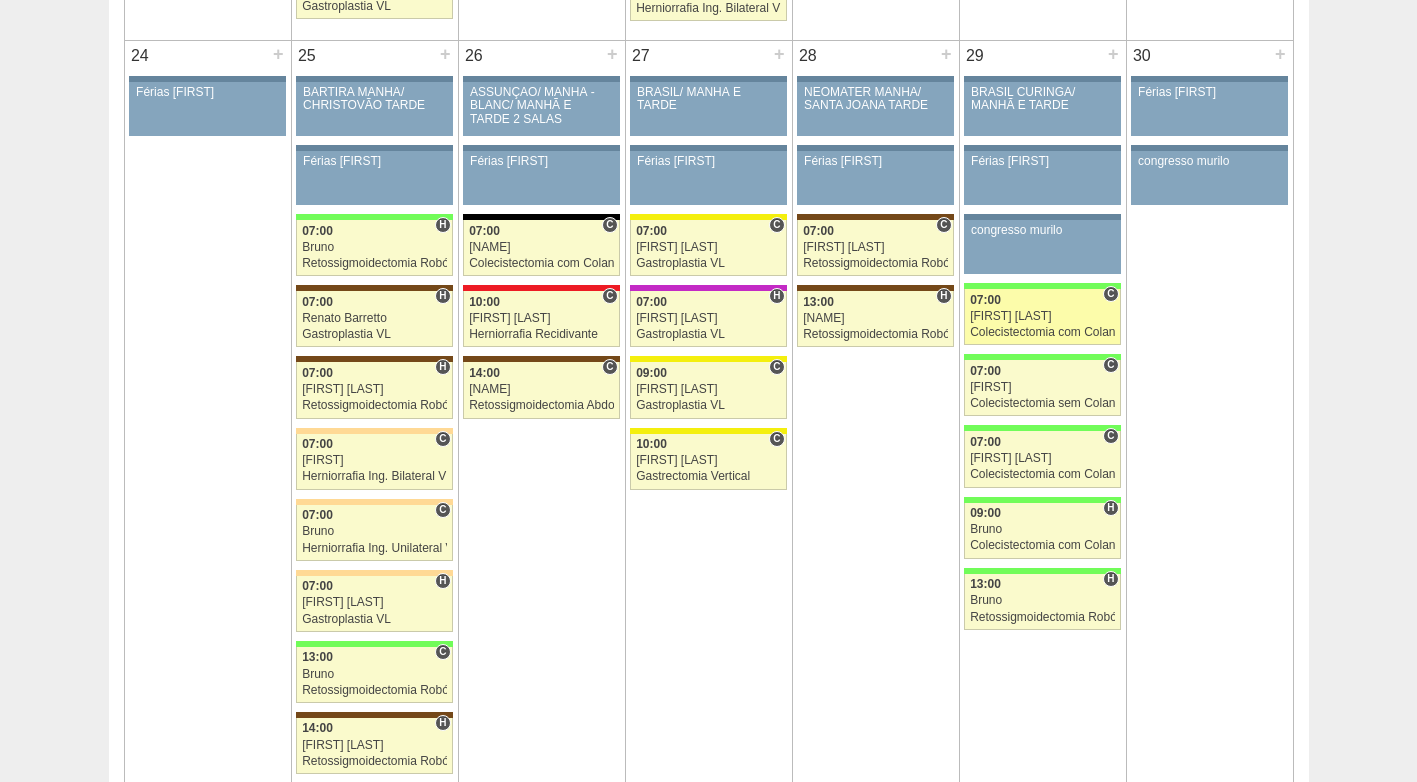 click on "Colecistectomia com Colangiografia VL" at bounding box center [1042, 332] 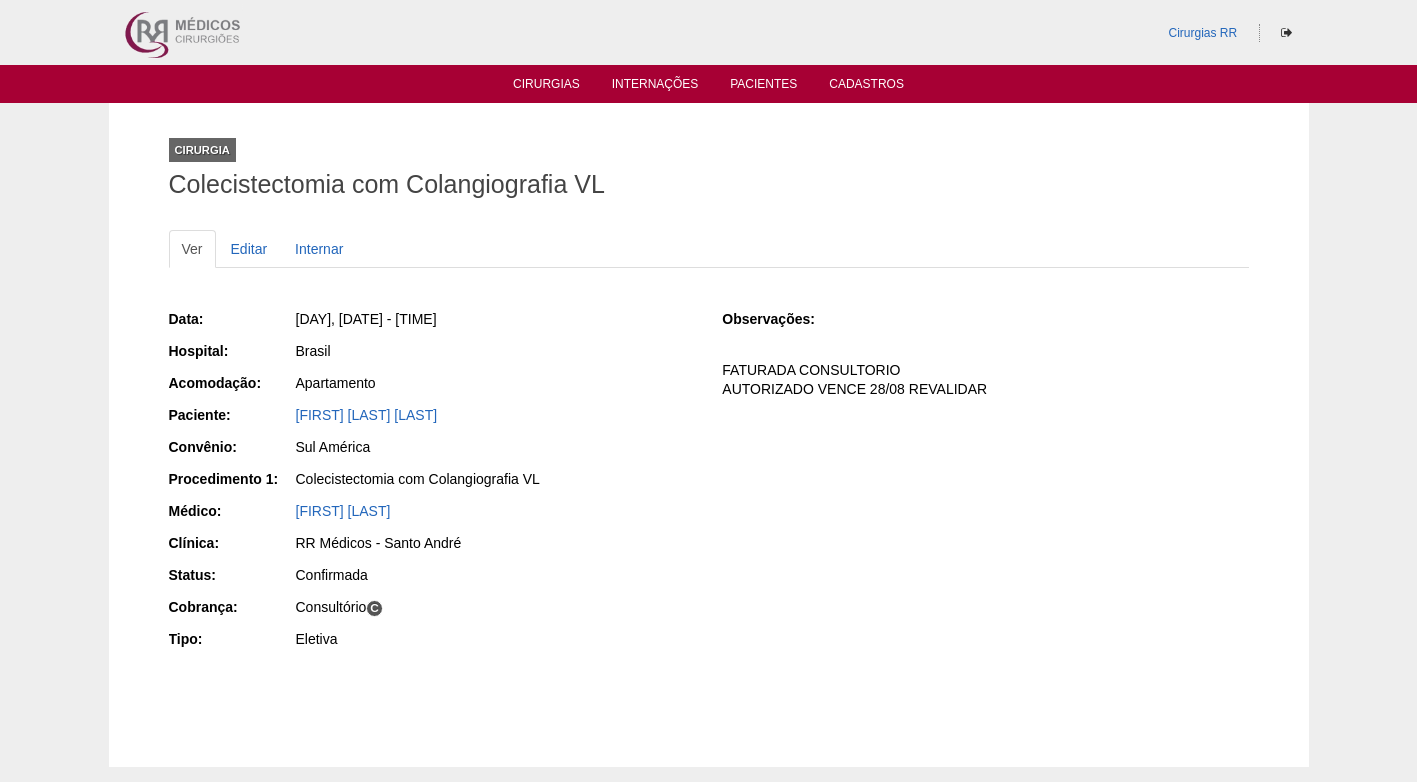 scroll, scrollTop: 0, scrollLeft: 0, axis: both 